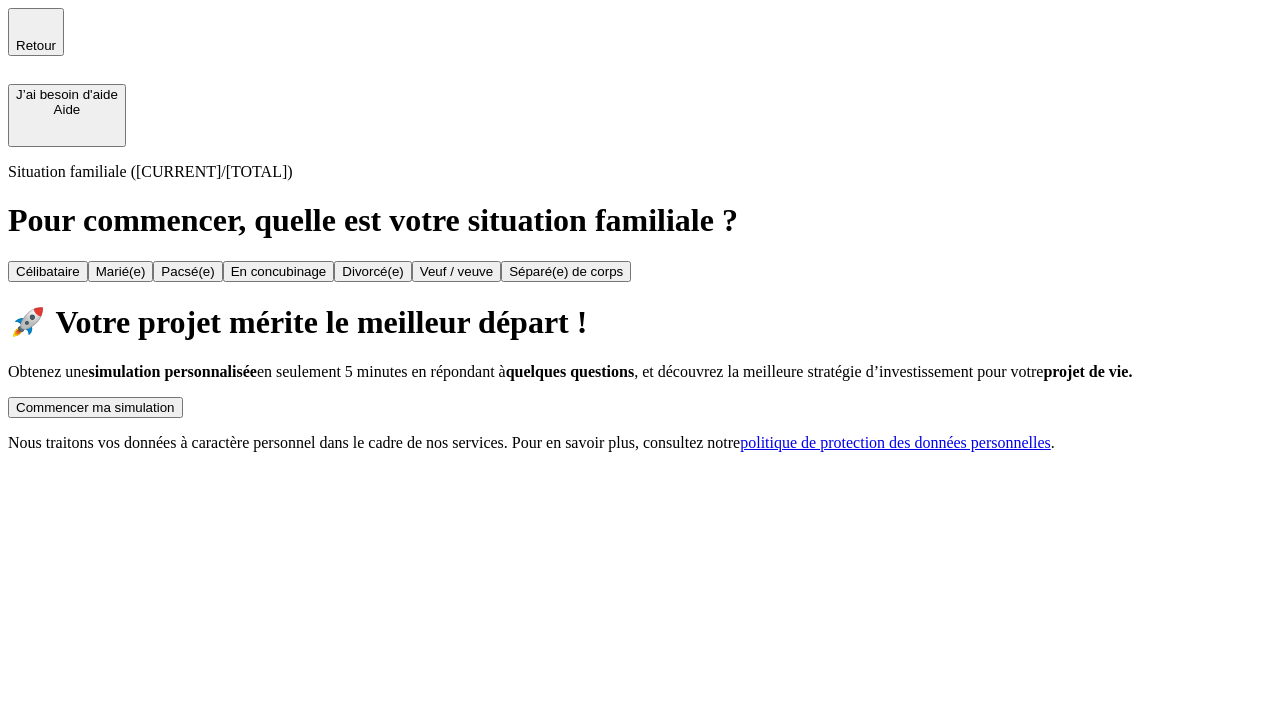 scroll, scrollTop: 0, scrollLeft: 0, axis: both 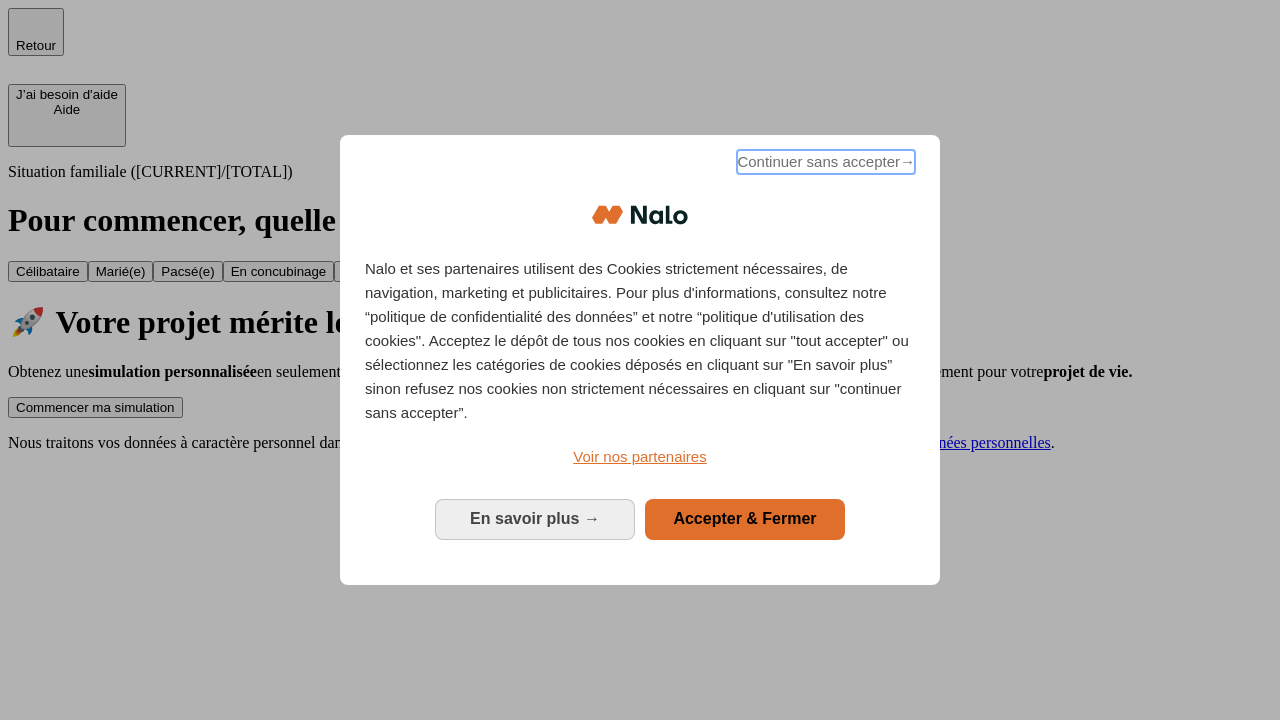 click on "Continuer sans accepter →" at bounding box center [826, 162] 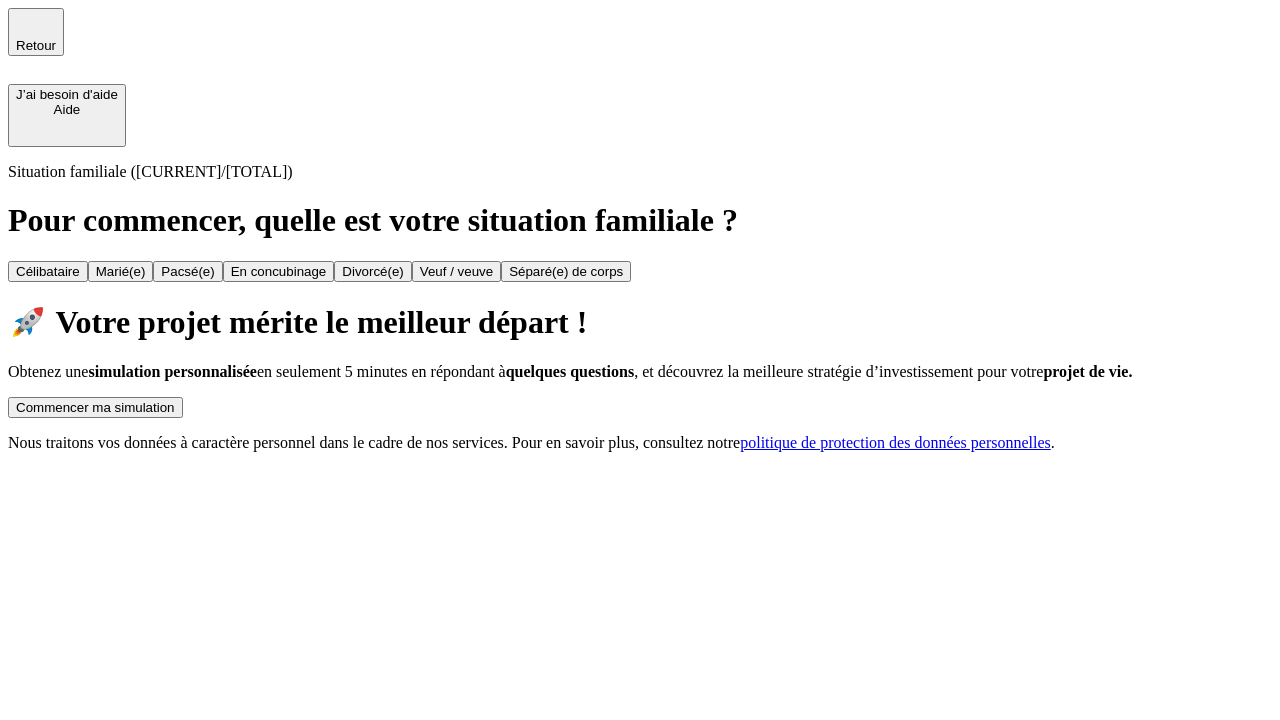 click on "Commencer ma simulation" at bounding box center [95, 407] 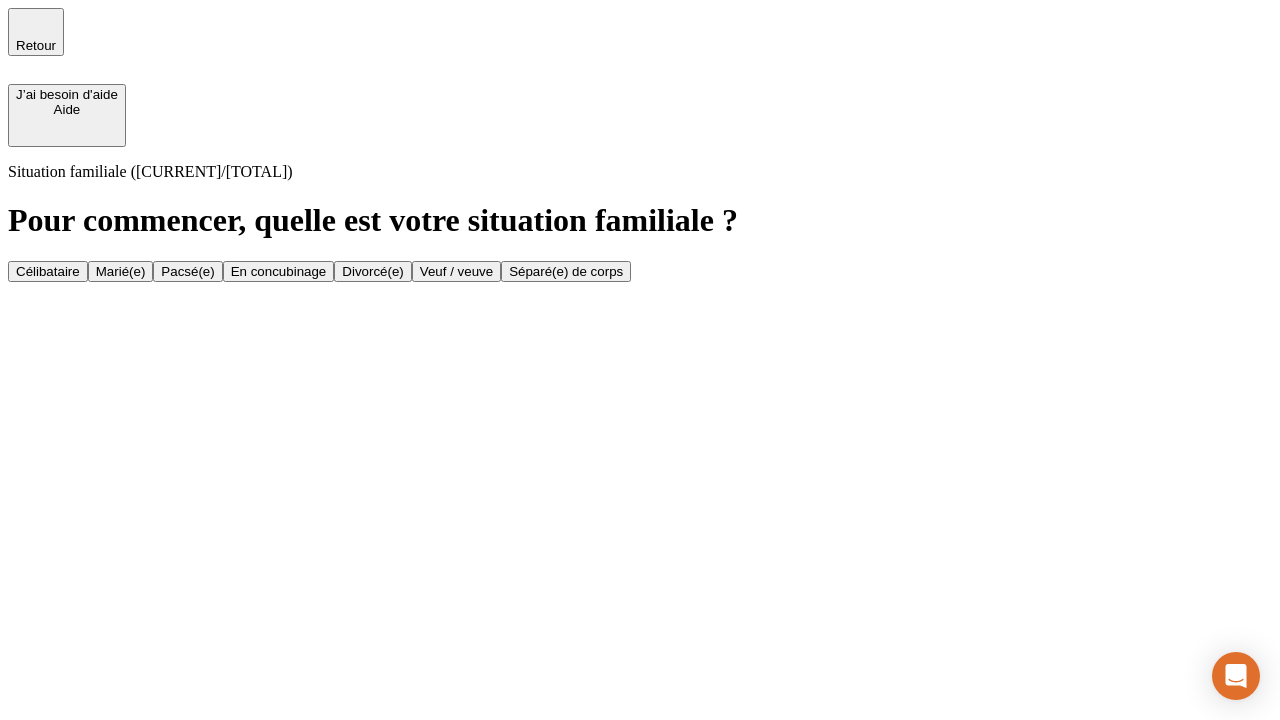 click on "En concubinage" at bounding box center [279, 271] 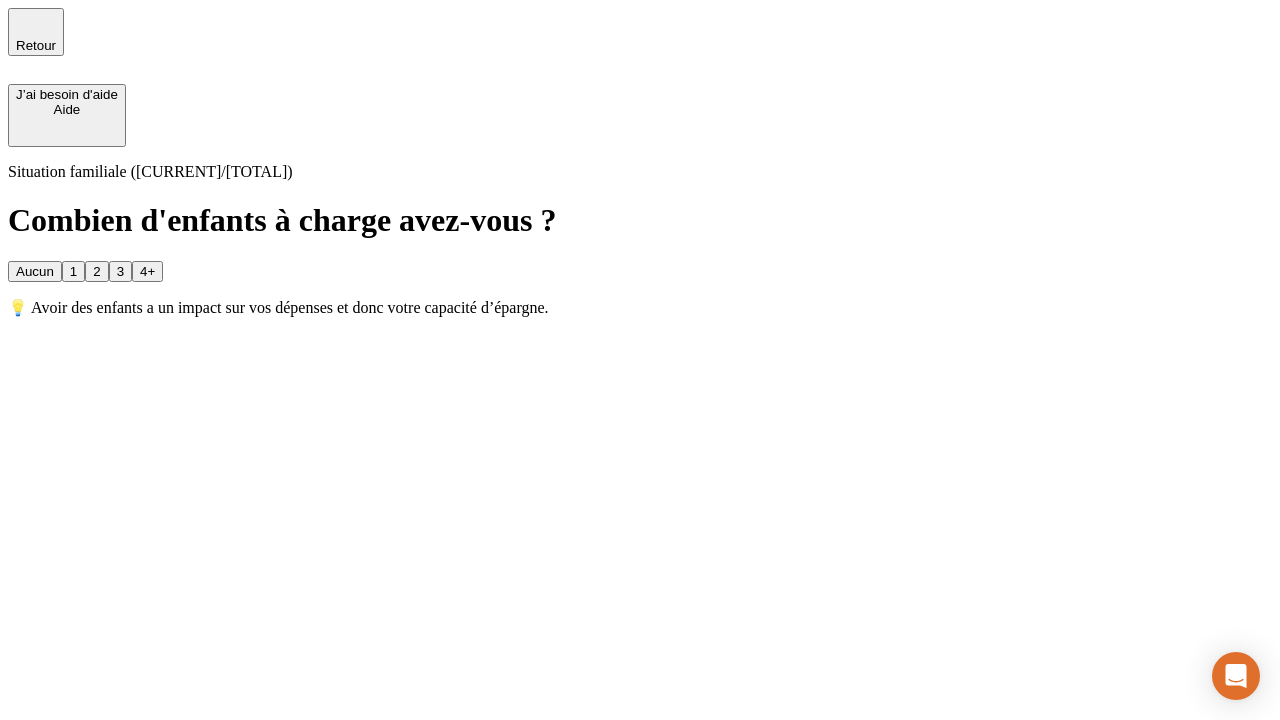 click on "2" at bounding box center [96, 271] 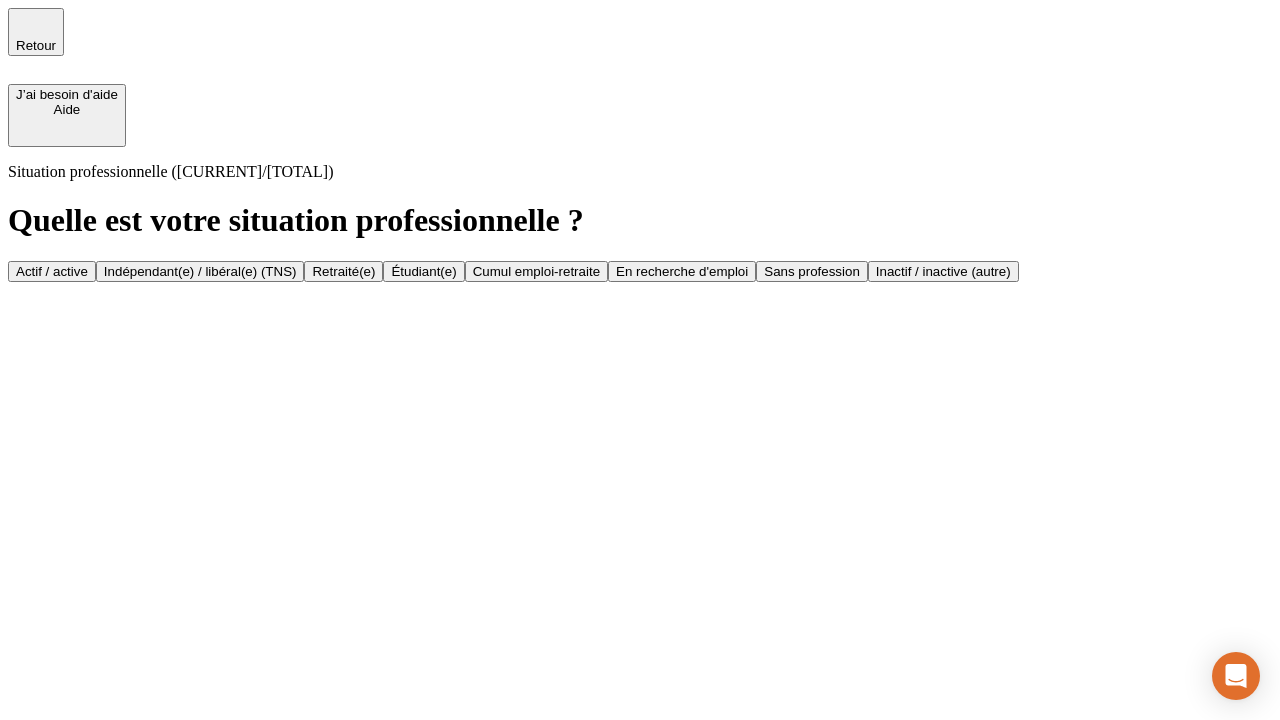 click on "Indépendant(e) / libéral(e) (TNS)" at bounding box center (200, 271) 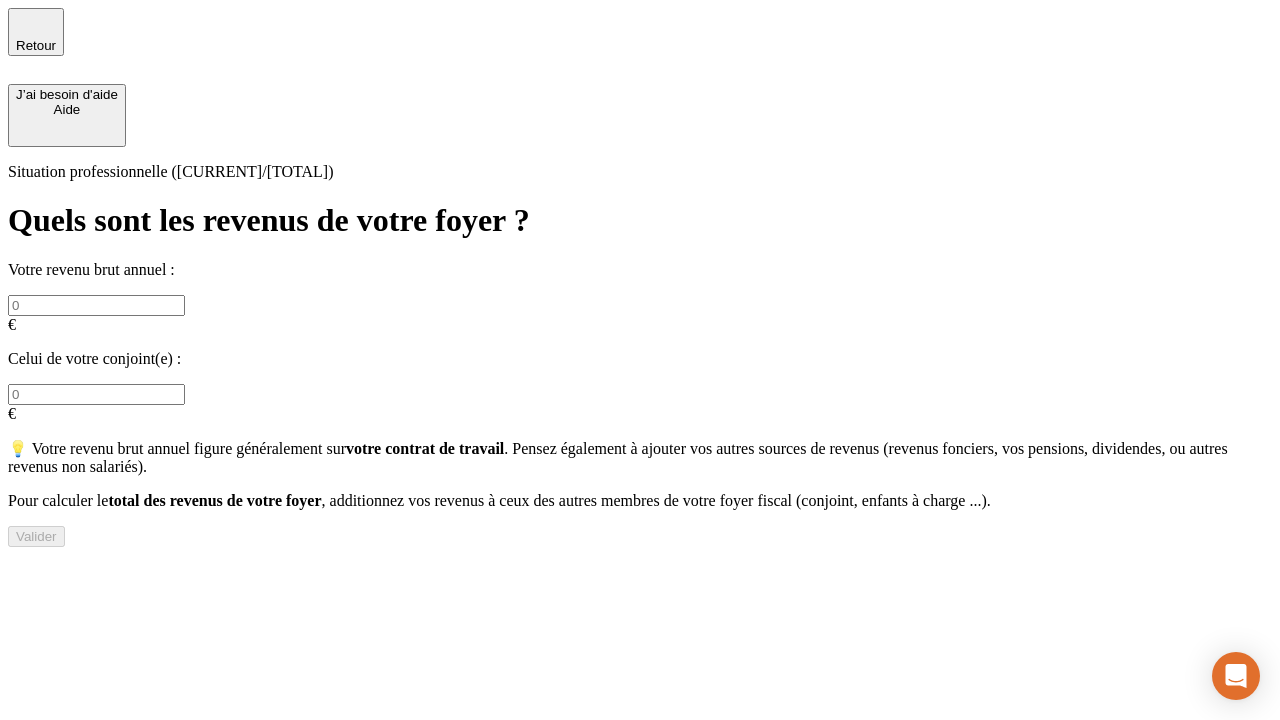 click at bounding box center [96, 305] 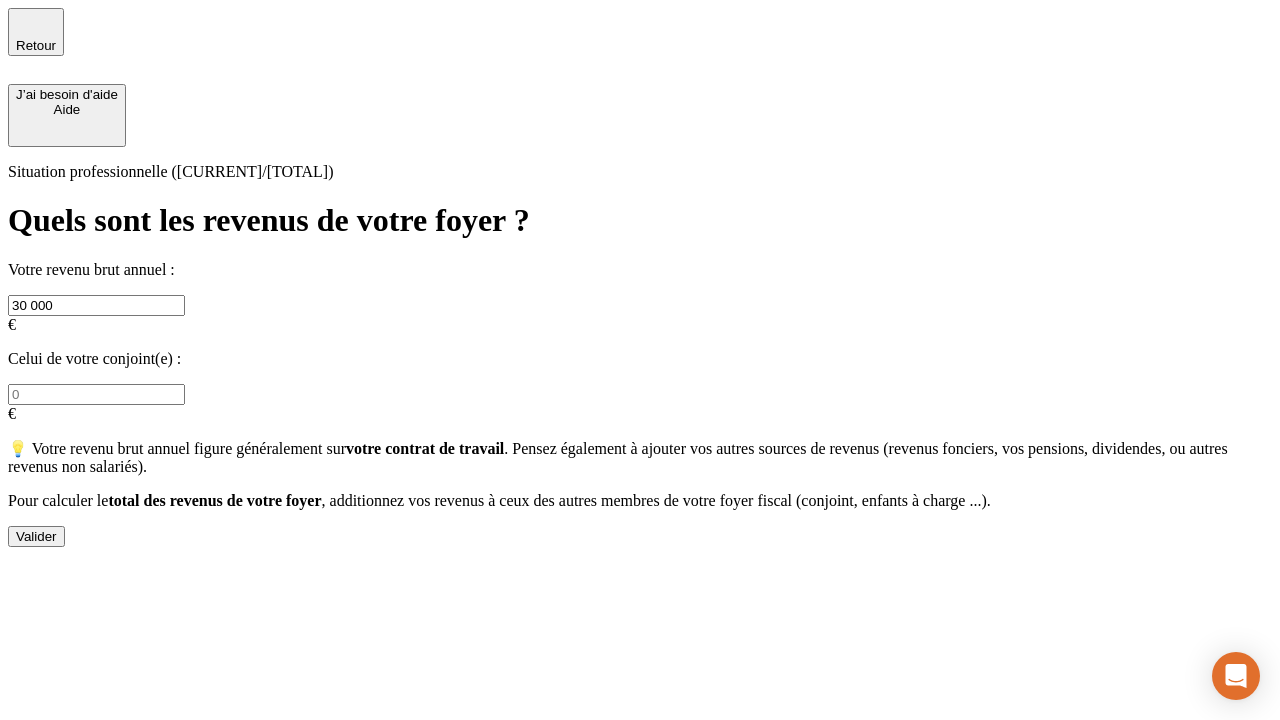 click on "Valider" at bounding box center [36, 536] 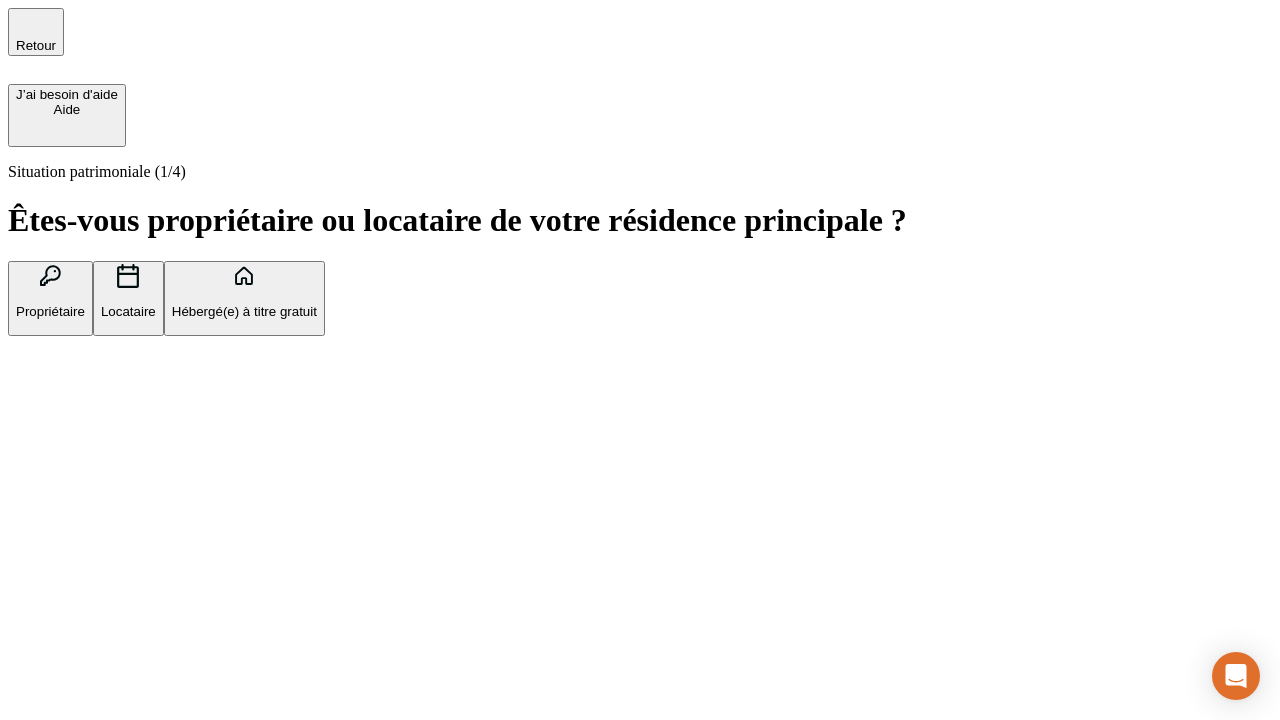 click on "Locataire" at bounding box center [128, 311] 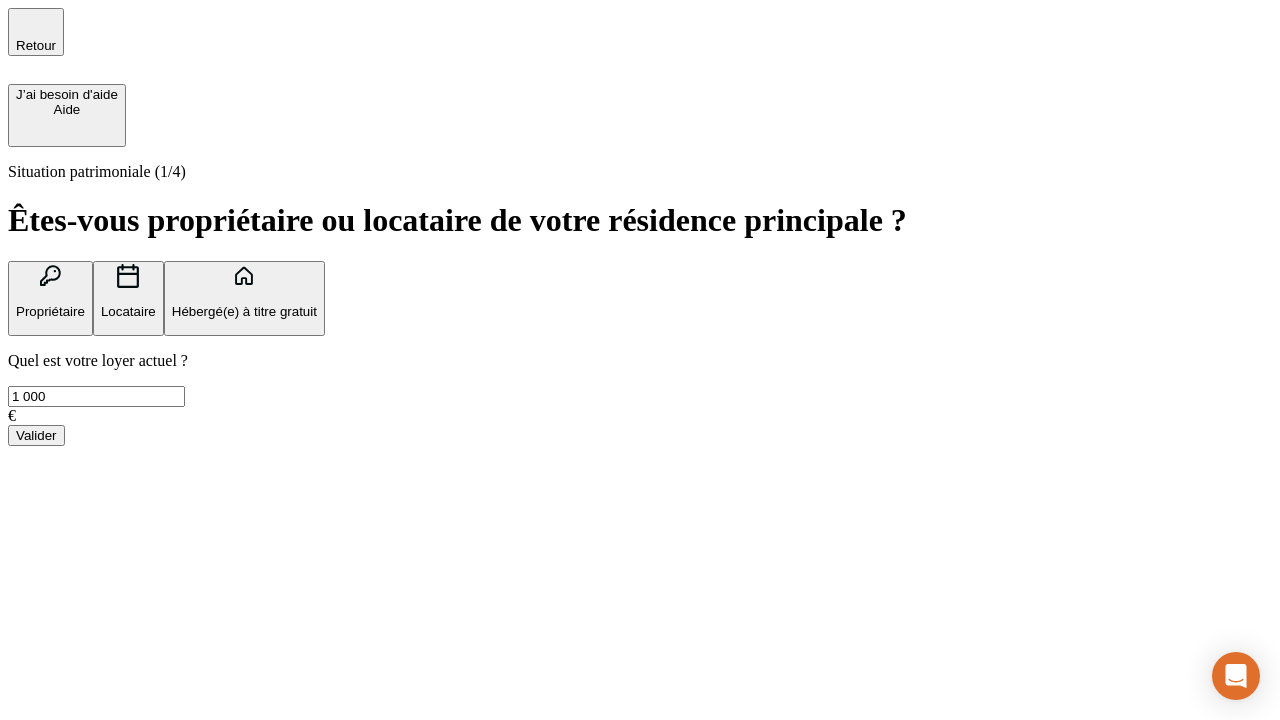 type on "1 000" 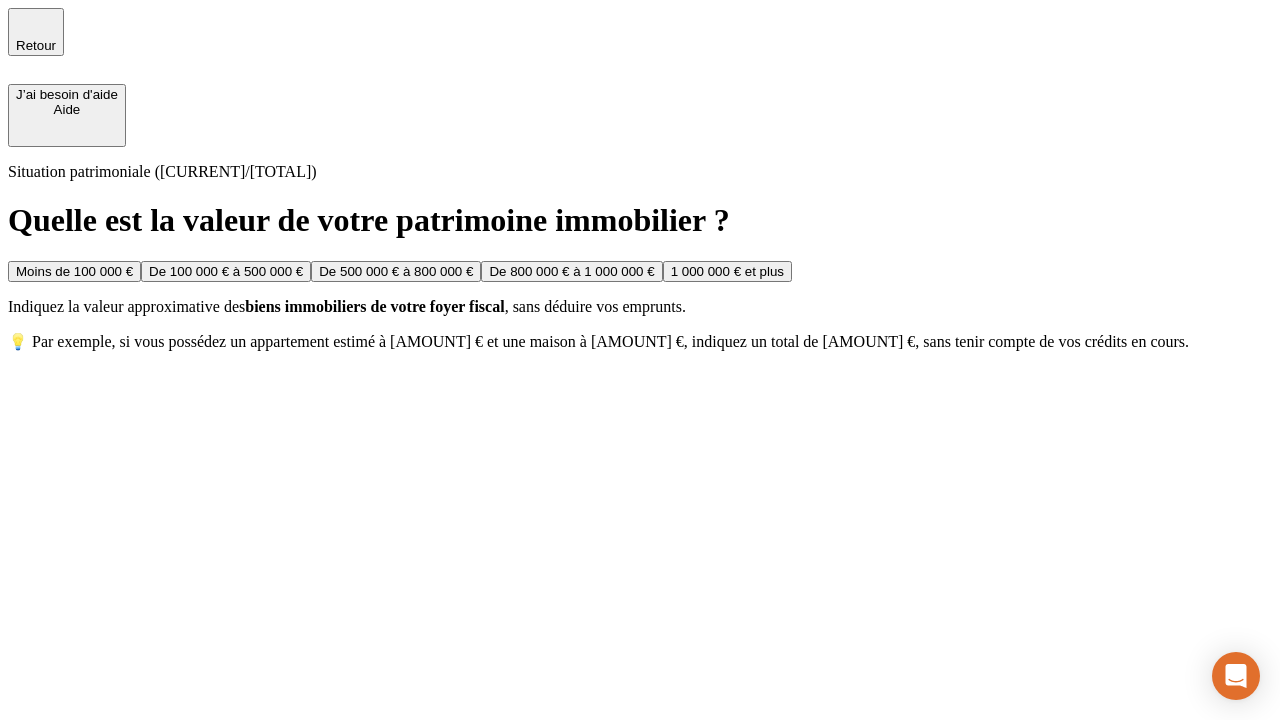 click on "Moins de 100 000 €" at bounding box center [74, 271] 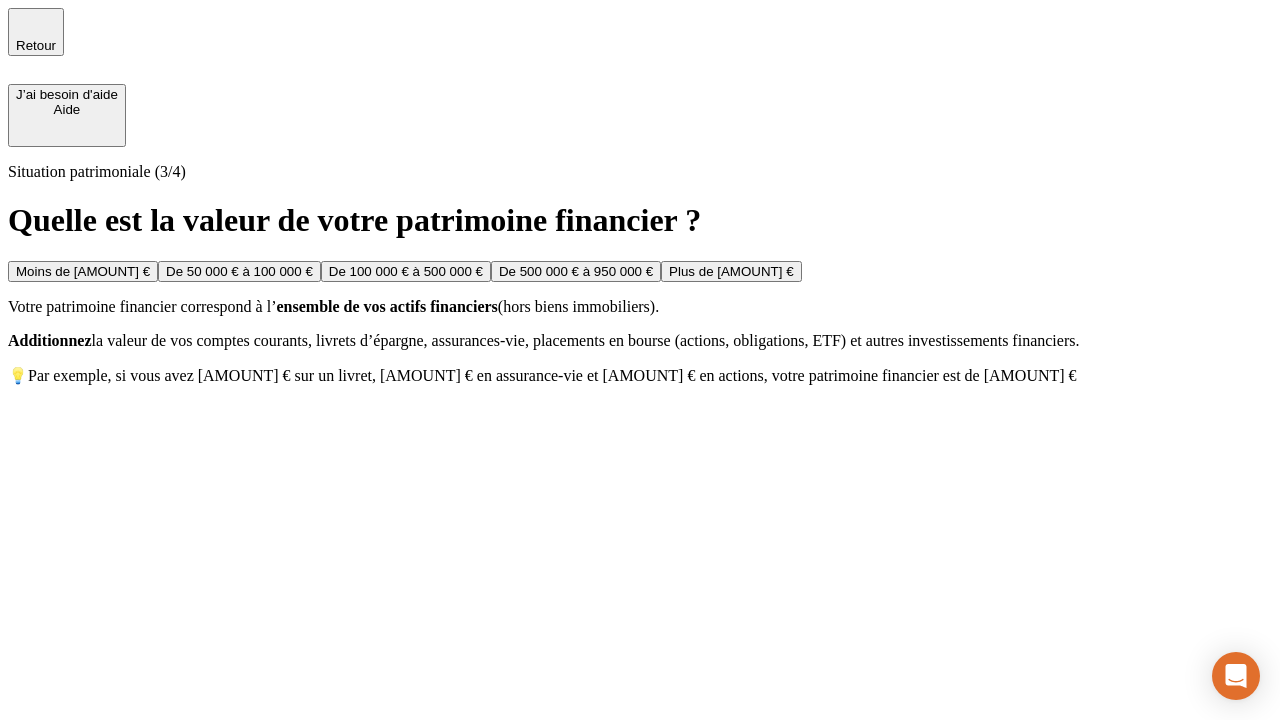 click on "Moins de [AMOUNT] €" at bounding box center (83, 271) 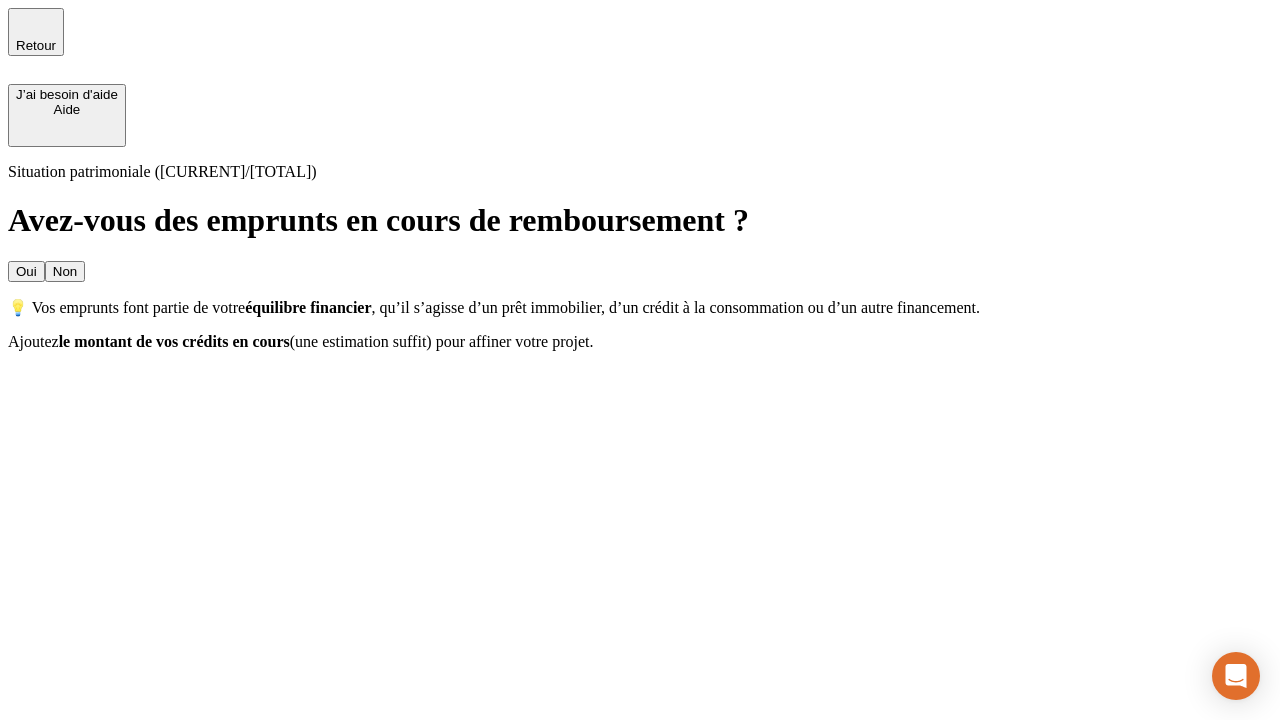click on "Non" at bounding box center (65, 271) 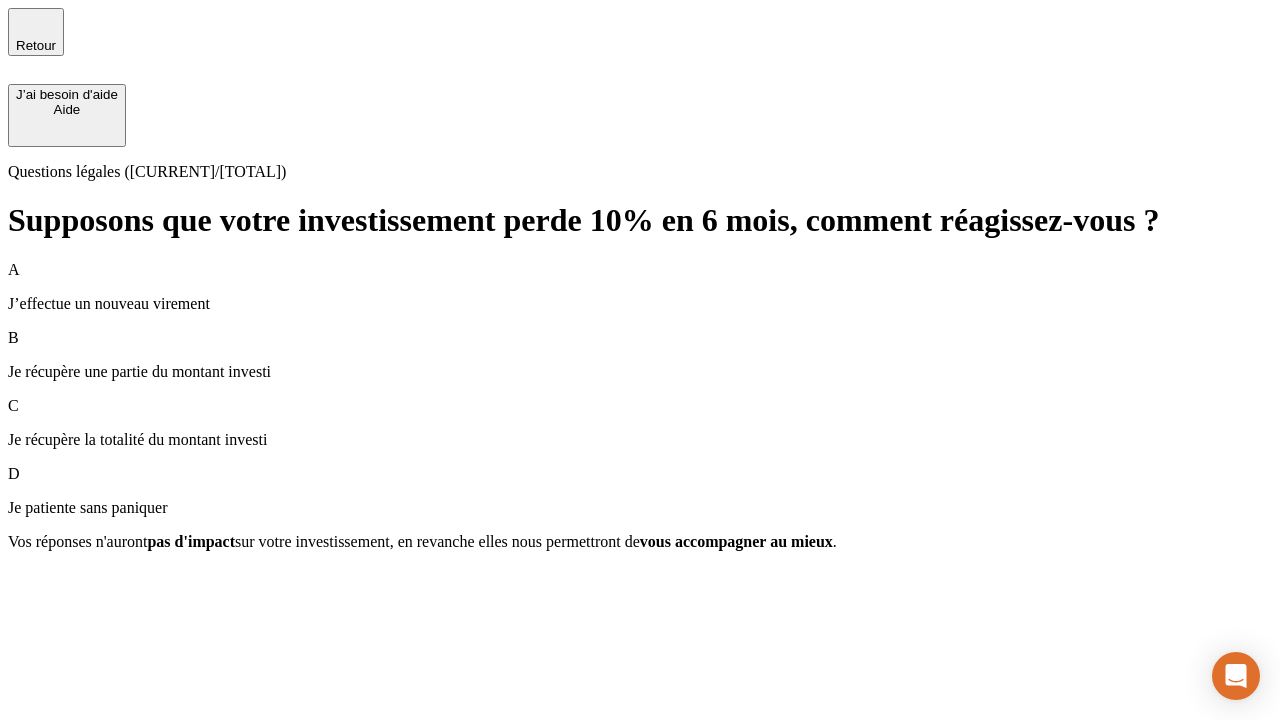 click on "A J’effectue un nouveau virement" at bounding box center (640, 287) 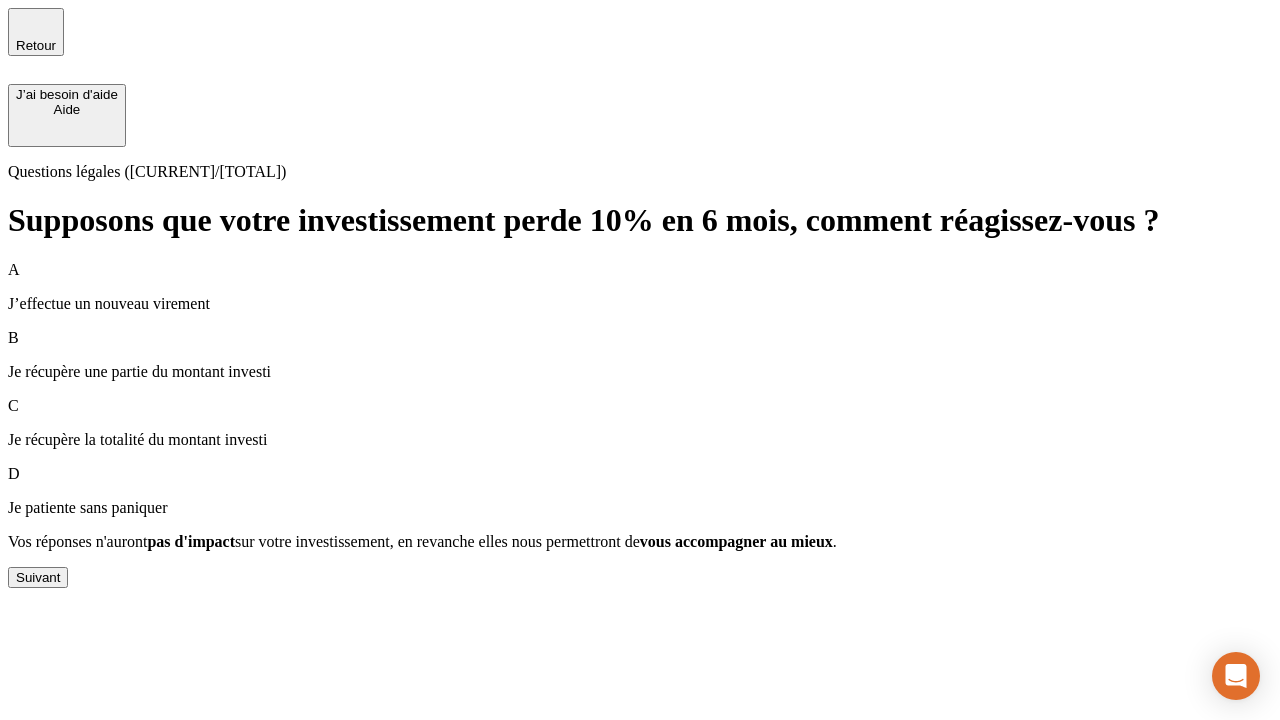 click on "Suivant" at bounding box center [38, 577] 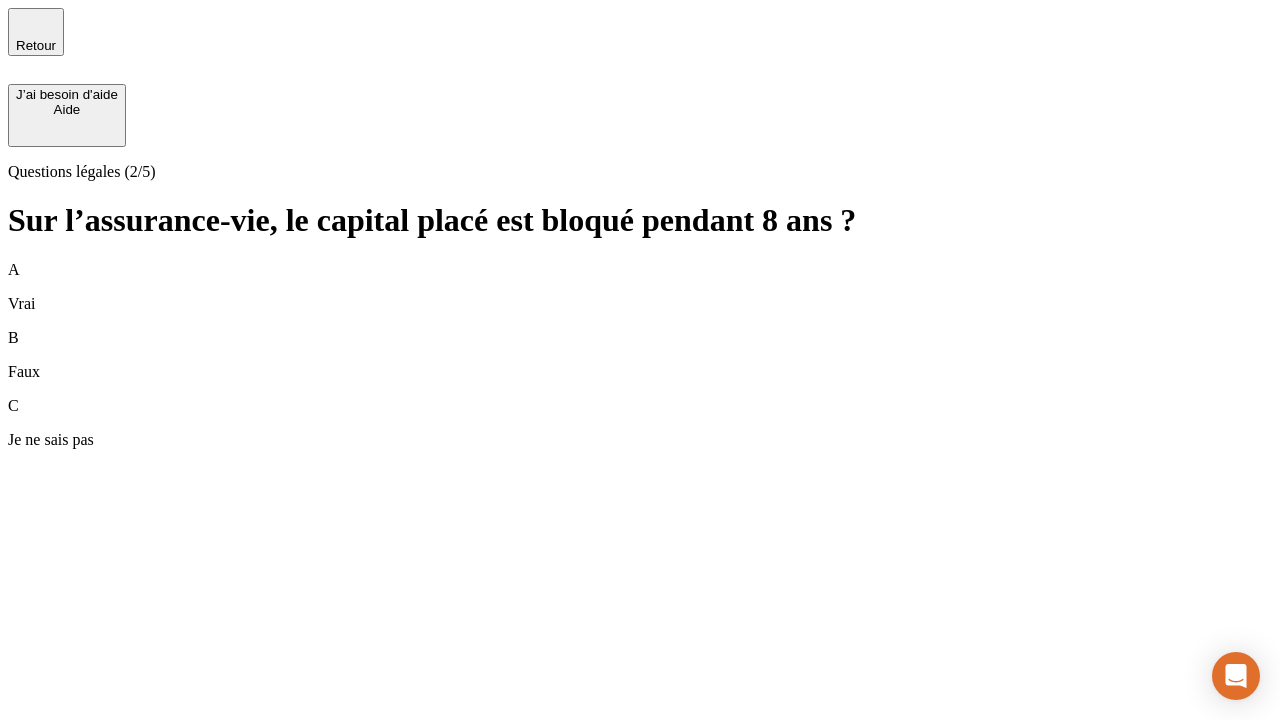 click on "A Vrai" at bounding box center (640, 287) 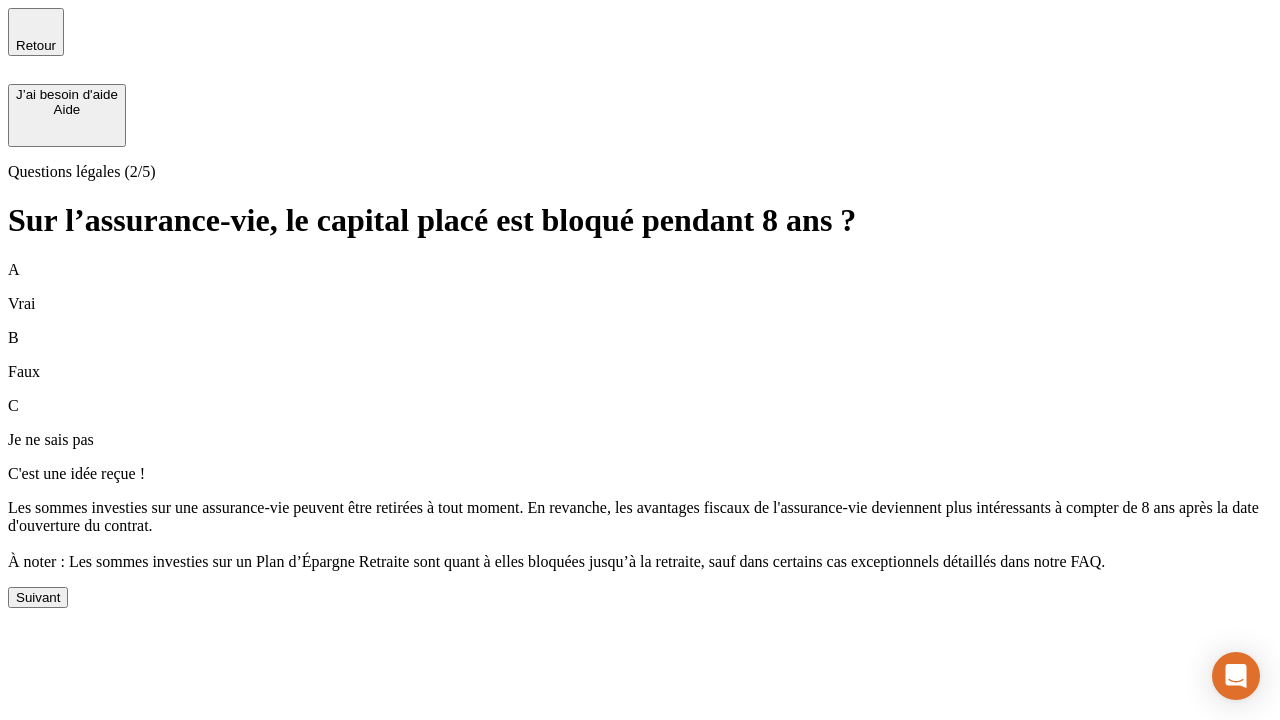 click on "Suivant" at bounding box center (38, 597) 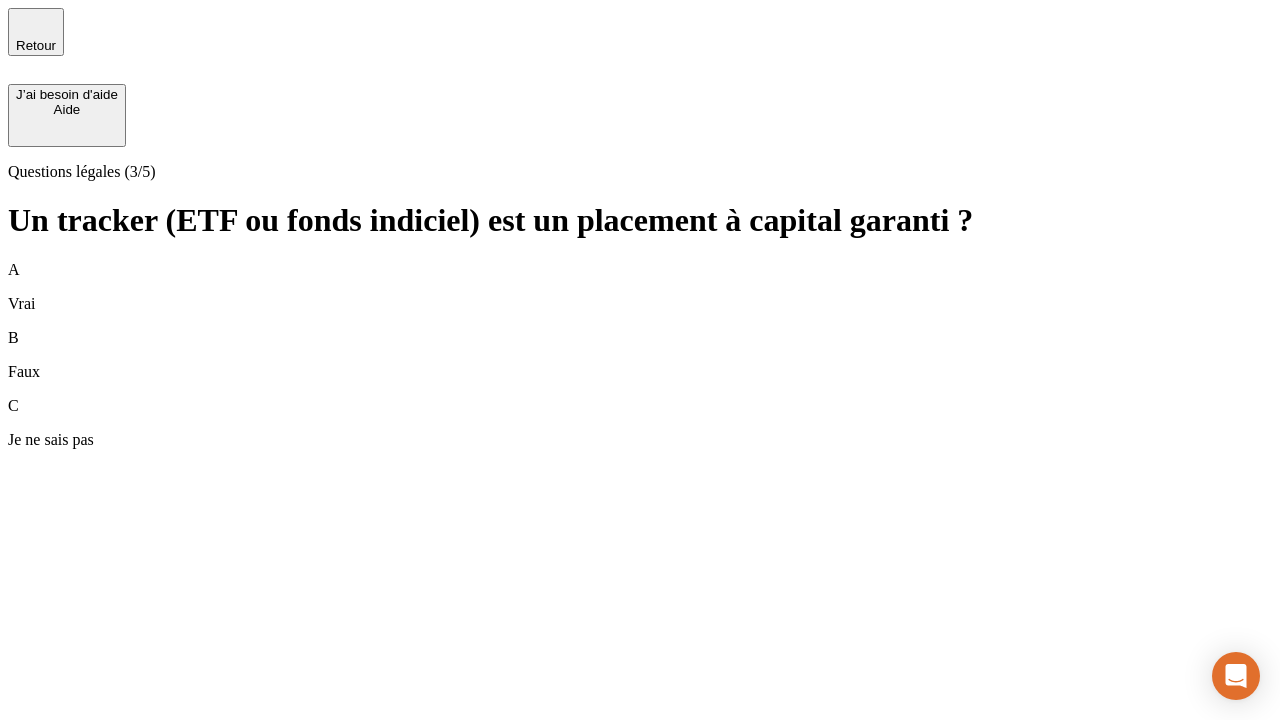 click on "A Vrai" at bounding box center (640, 287) 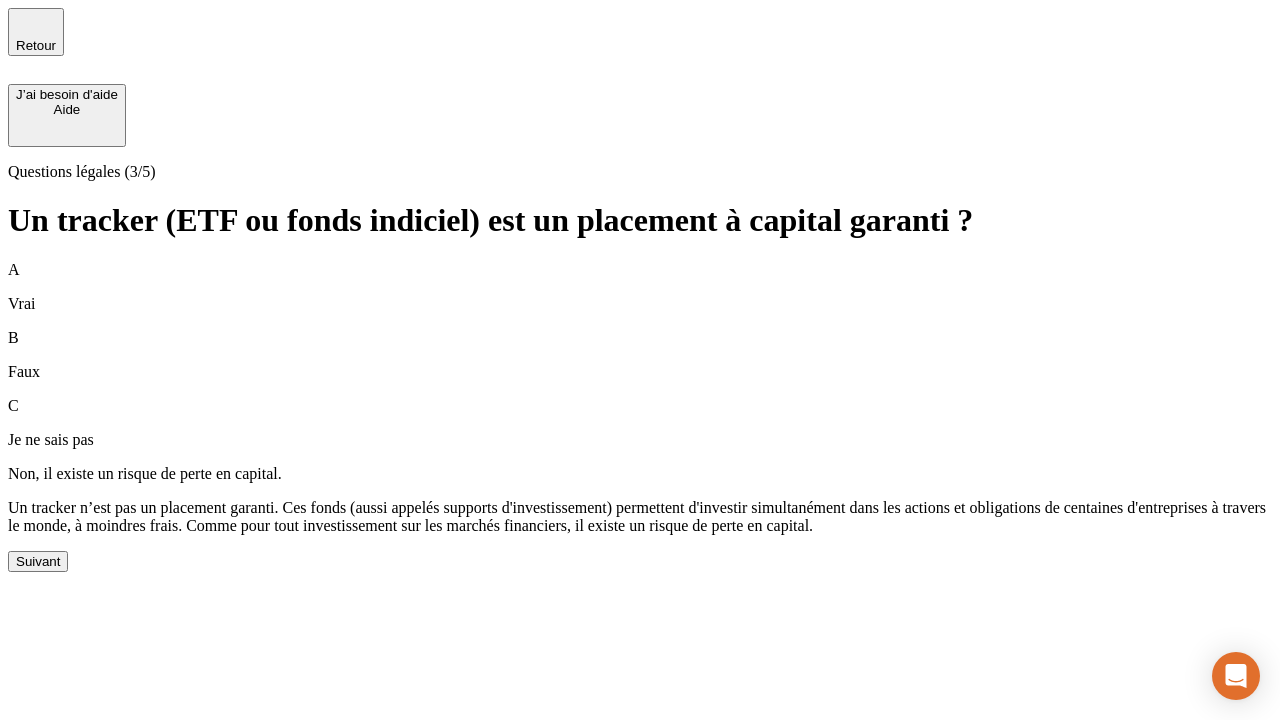 click on "Suivant" at bounding box center [38, 561] 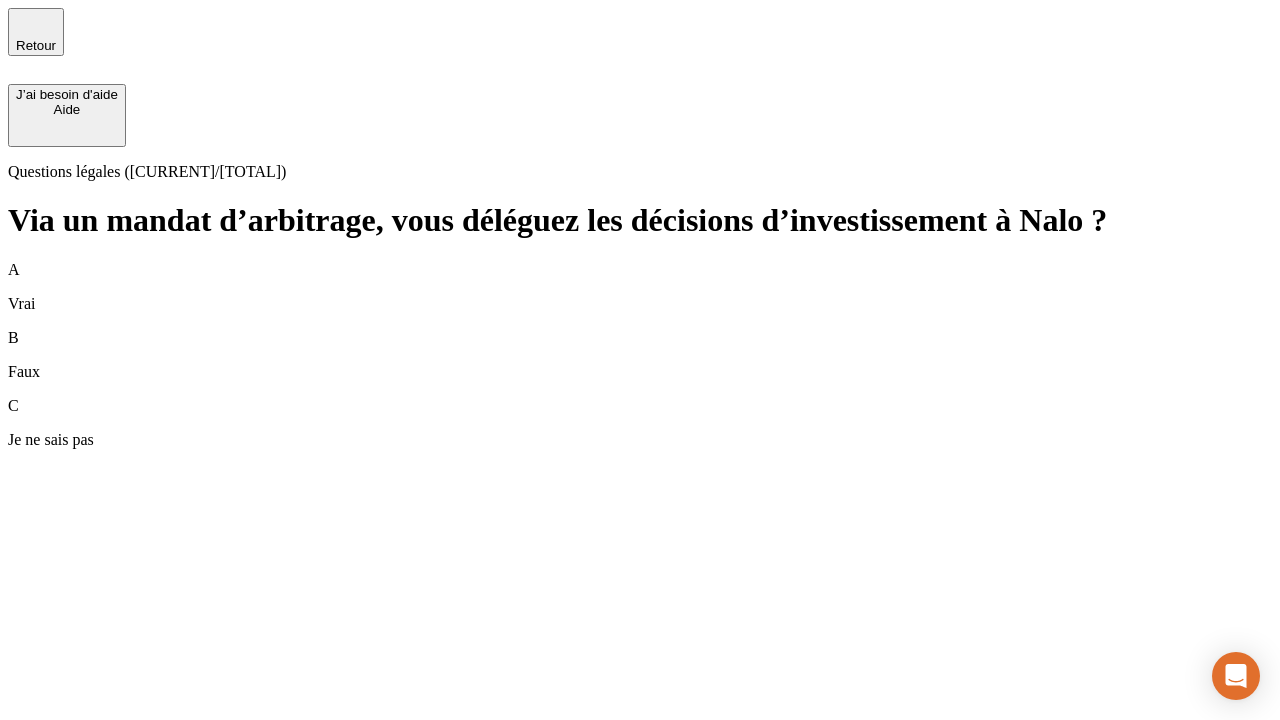 click on "A Vrai" at bounding box center (640, 287) 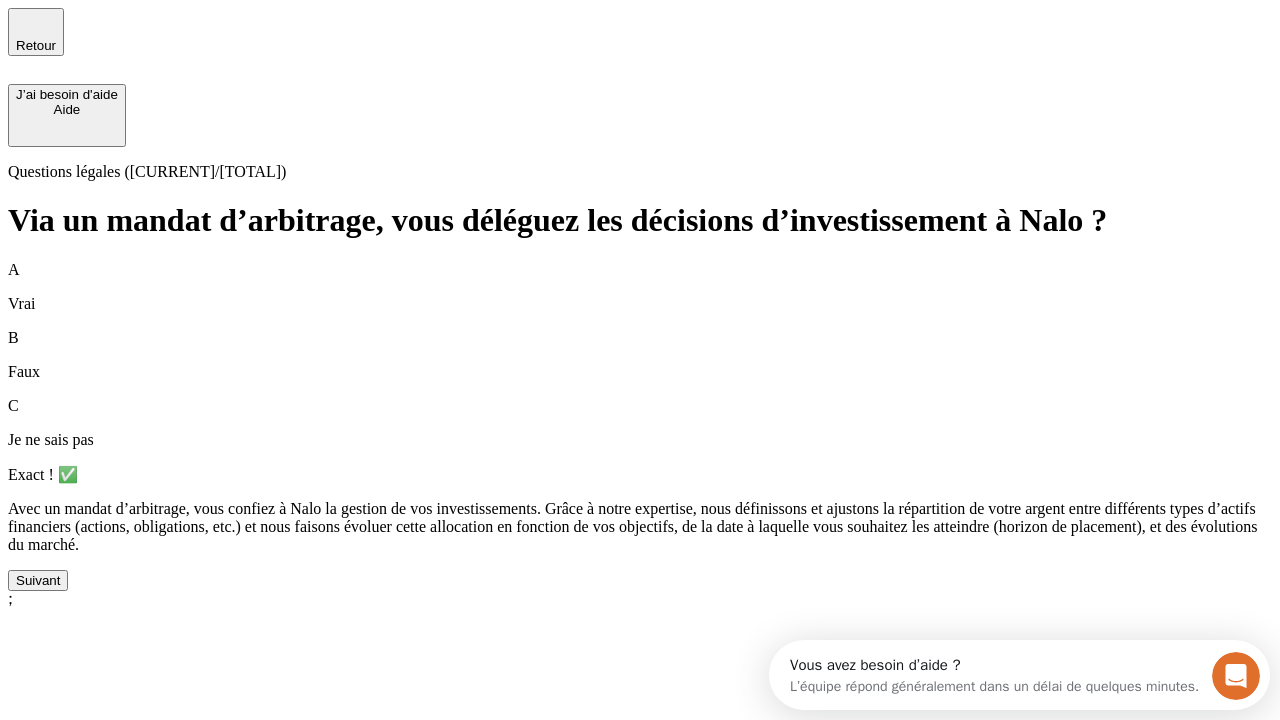 scroll, scrollTop: 0, scrollLeft: 0, axis: both 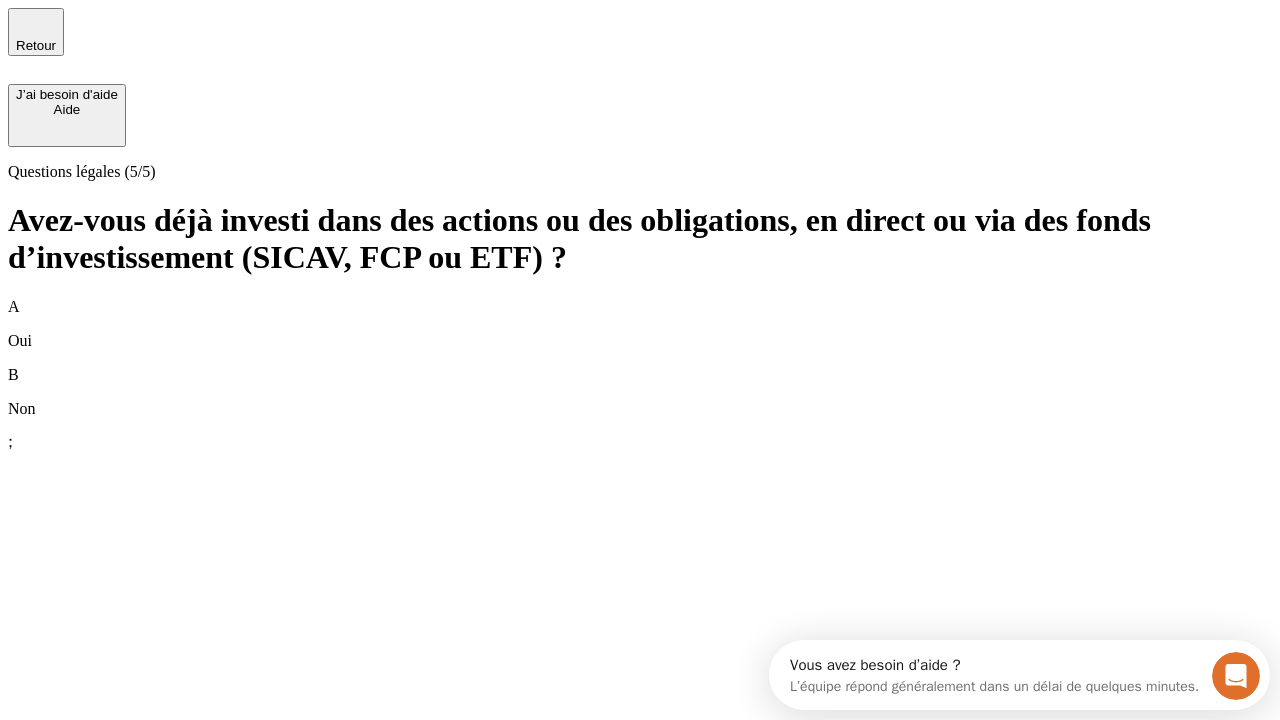 click on "B Non" at bounding box center (640, 392) 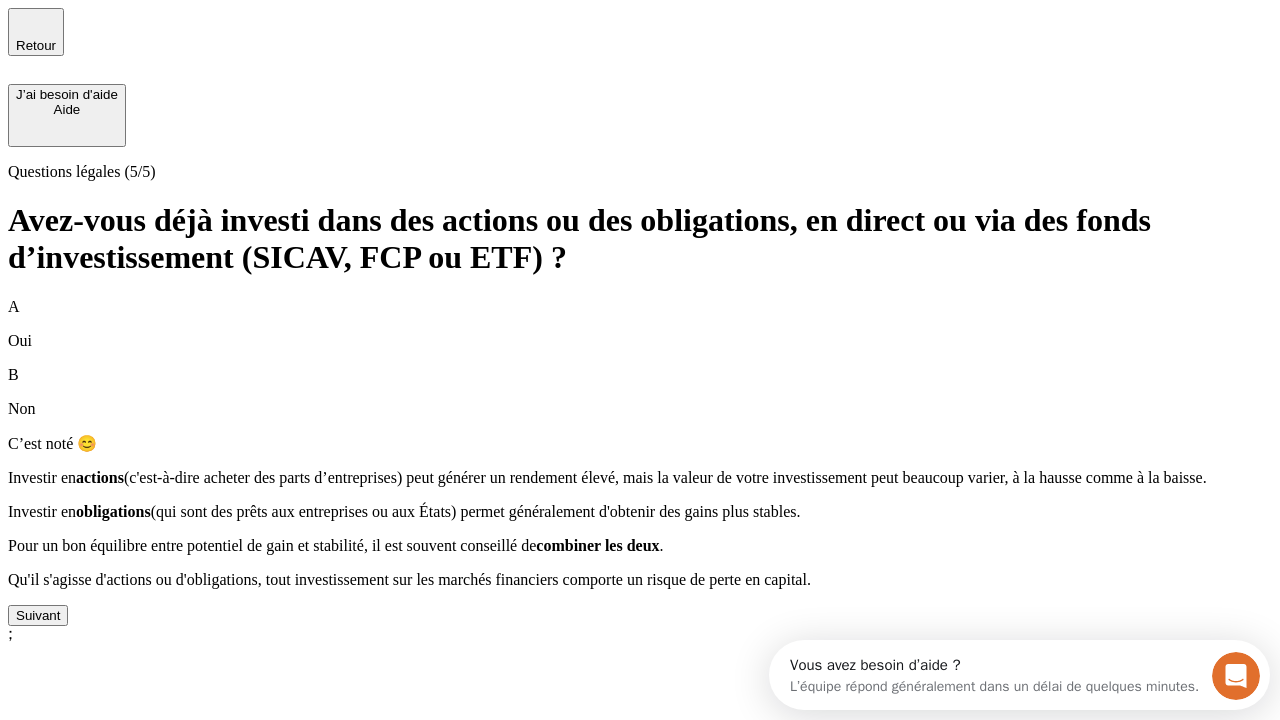 click on "Suivant" at bounding box center [38, 615] 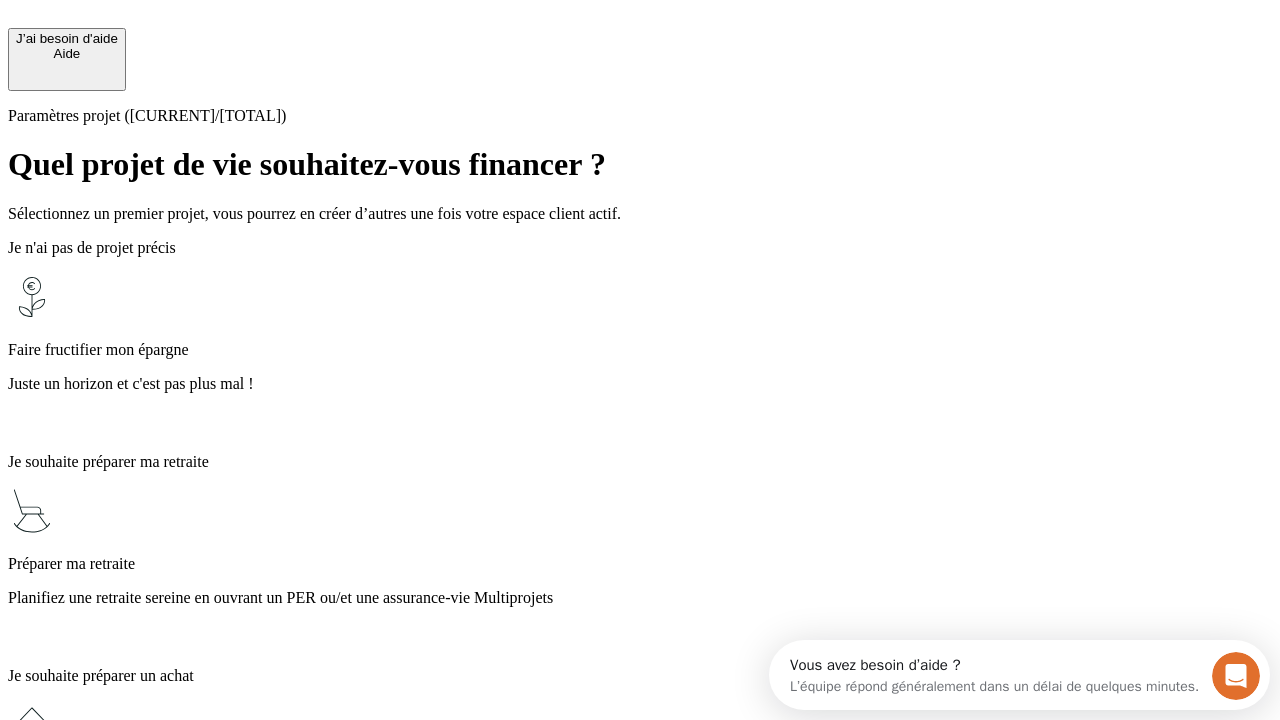 click on "Juste un horizon et c'est pas plus mal !" at bounding box center [640, 384] 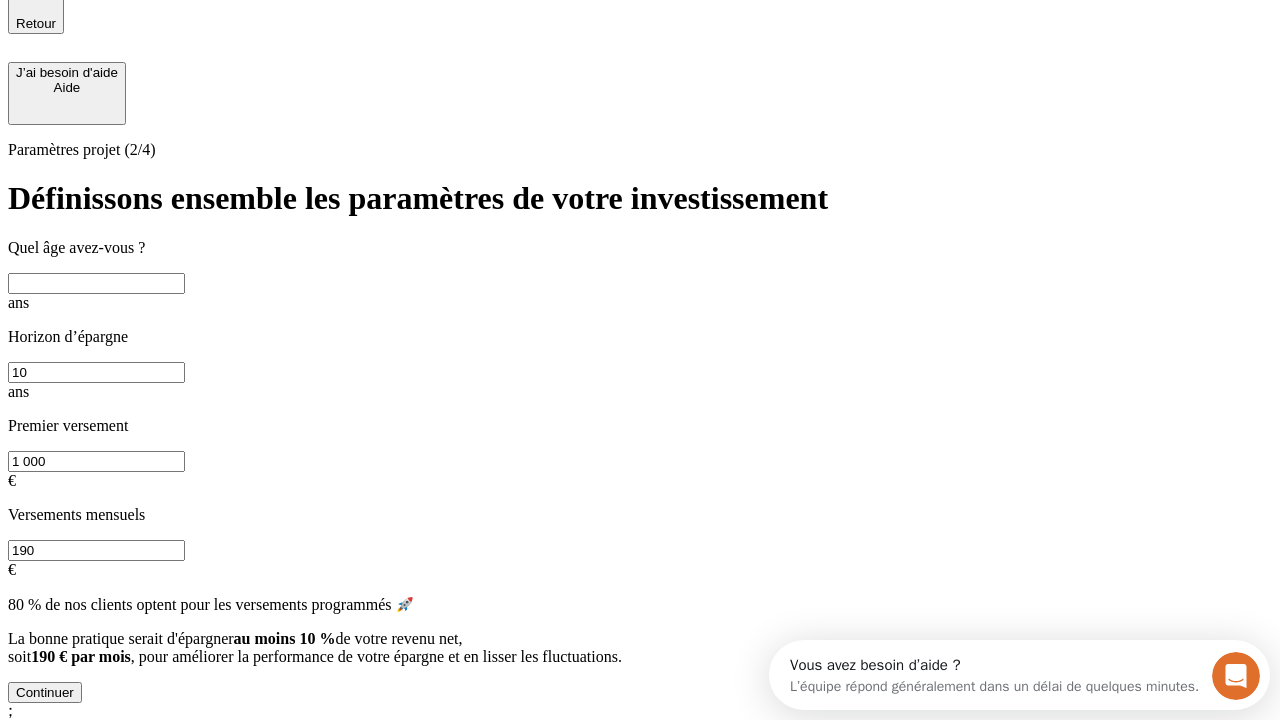 click at bounding box center (96, 283) 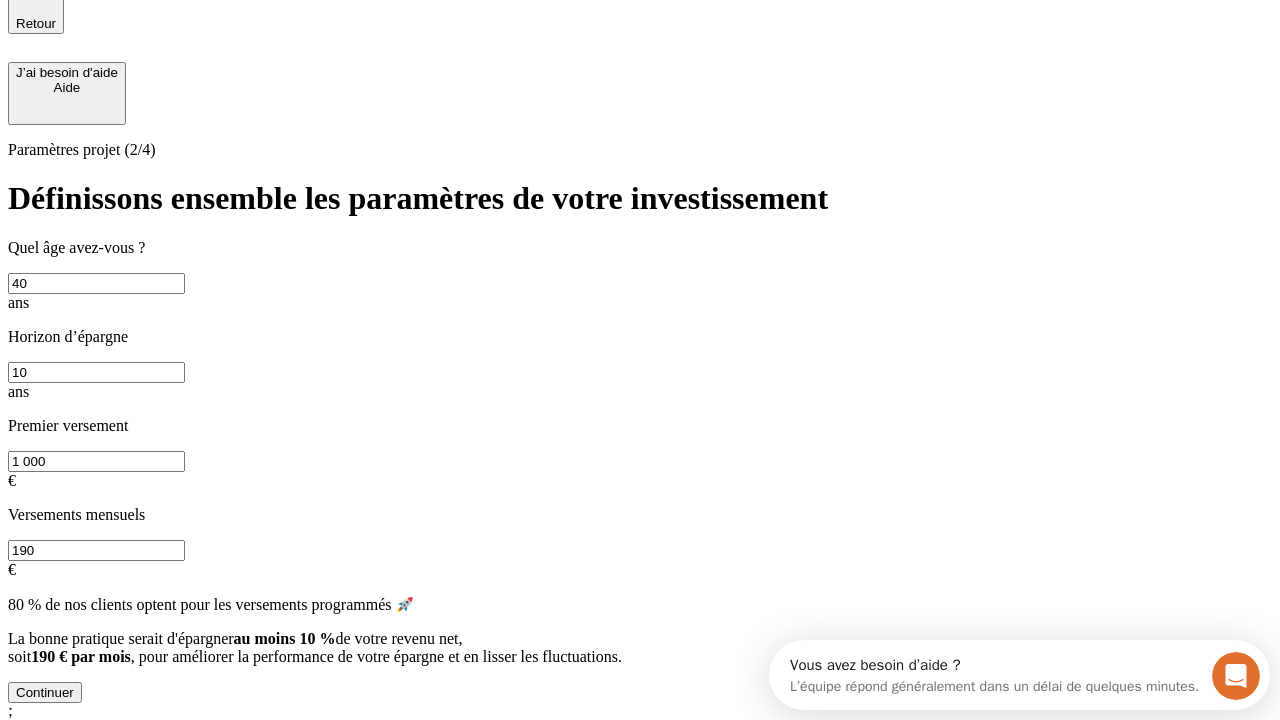 type on "40" 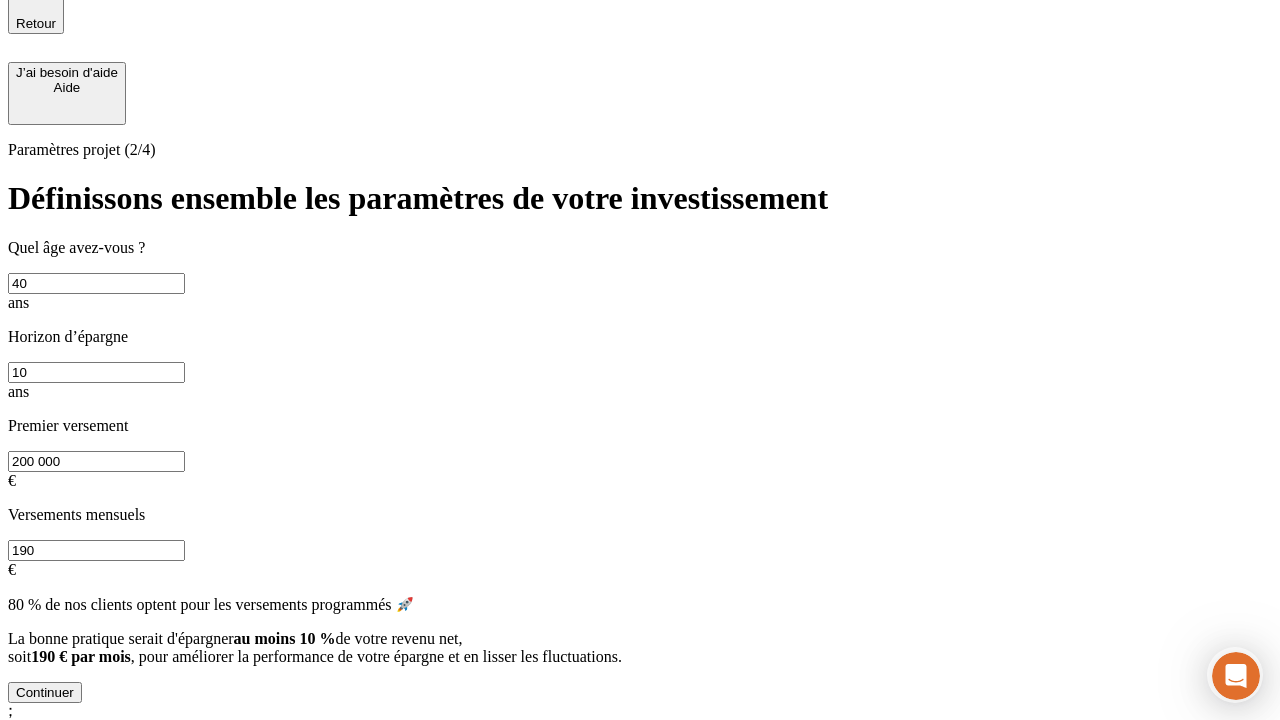 type on "200 000" 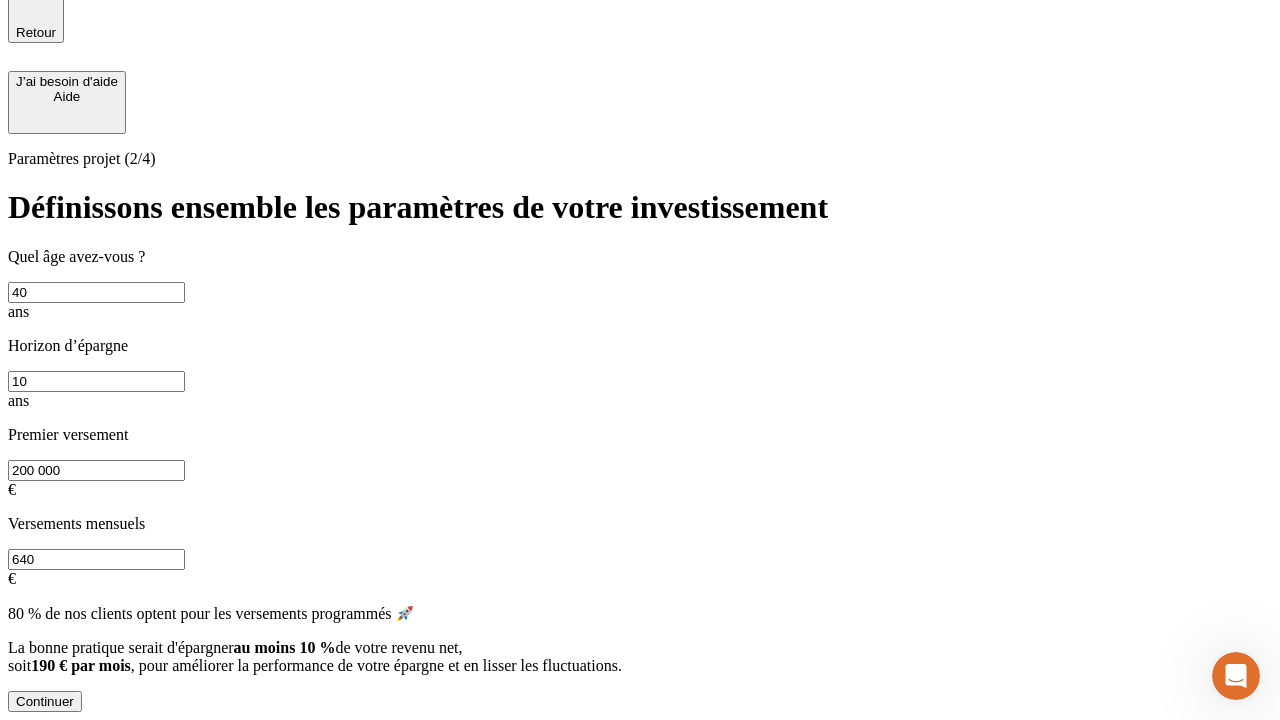 scroll, scrollTop: 4, scrollLeft: 0, axis: vertical 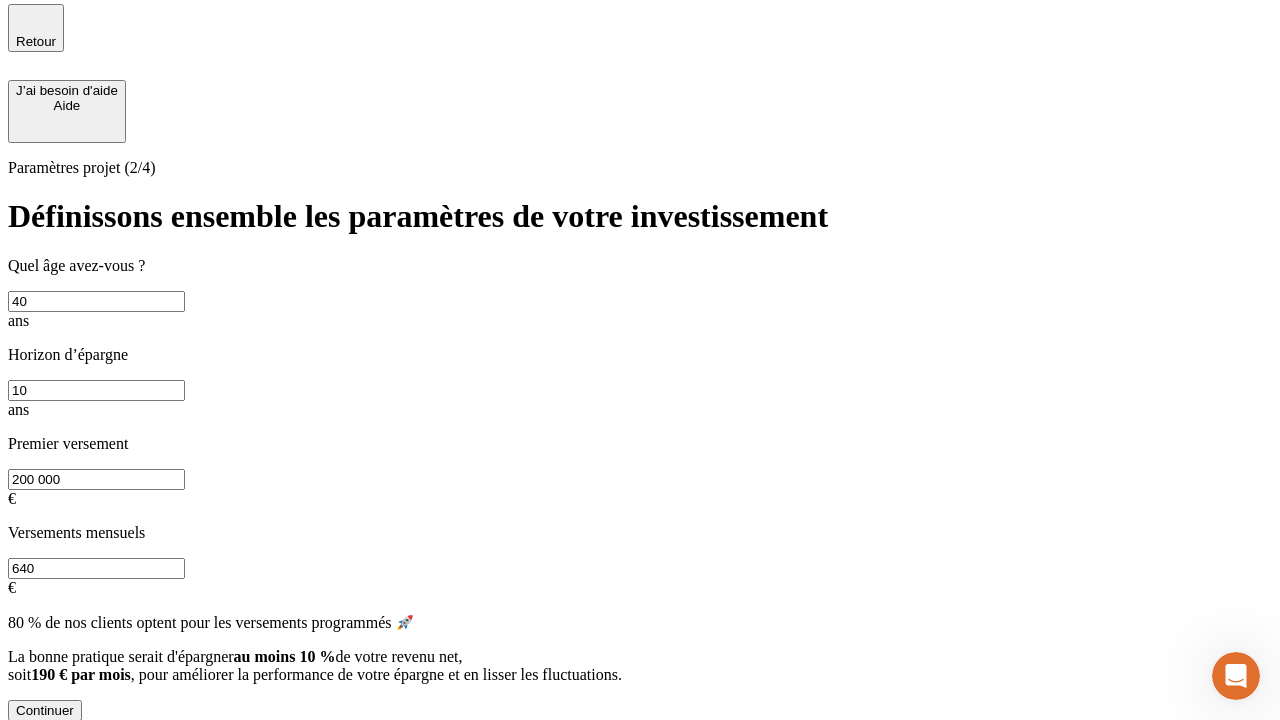 type on "640" 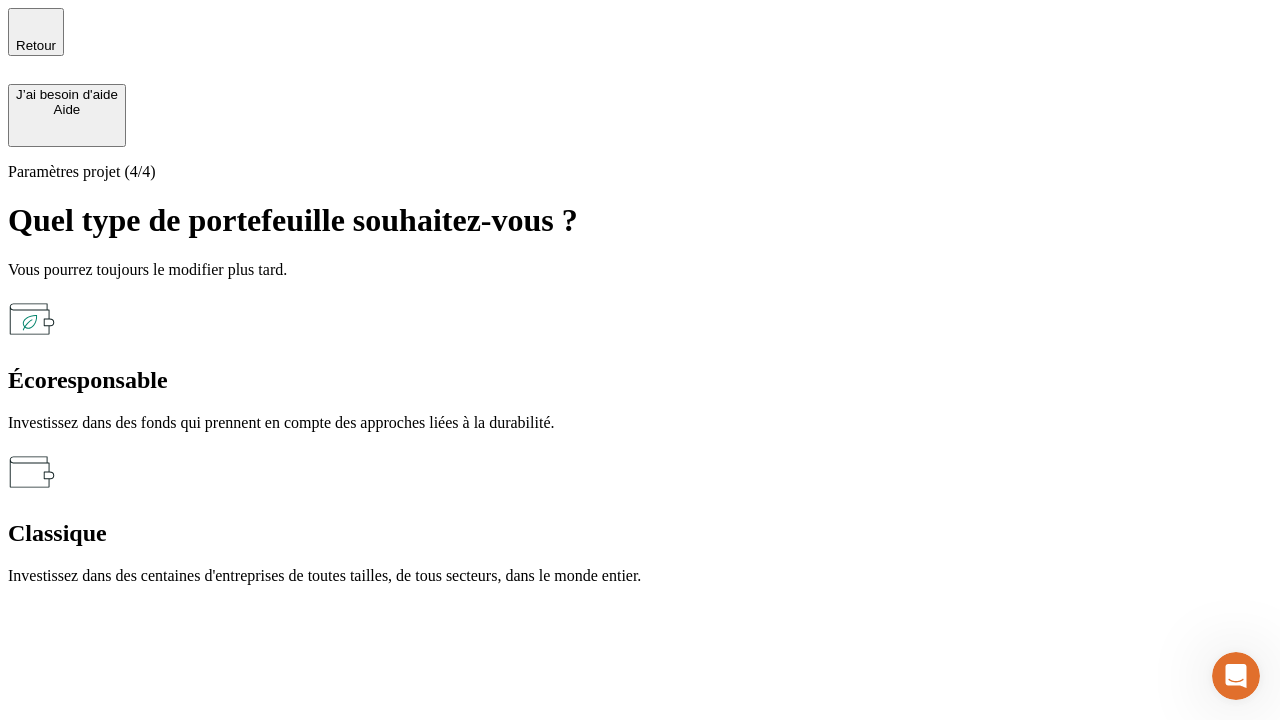 click on "Classique" at bounding box center [640, 533] 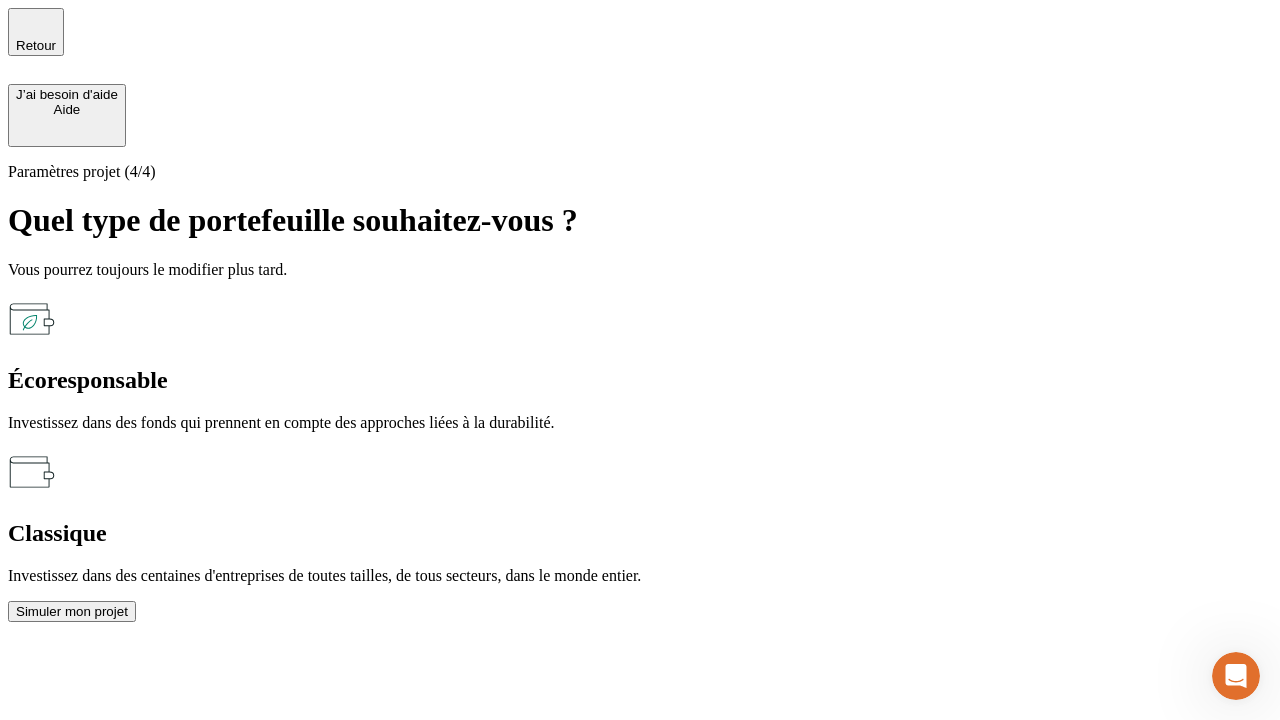 click on "Simuler mon projet" at bounding box center [72, 611] 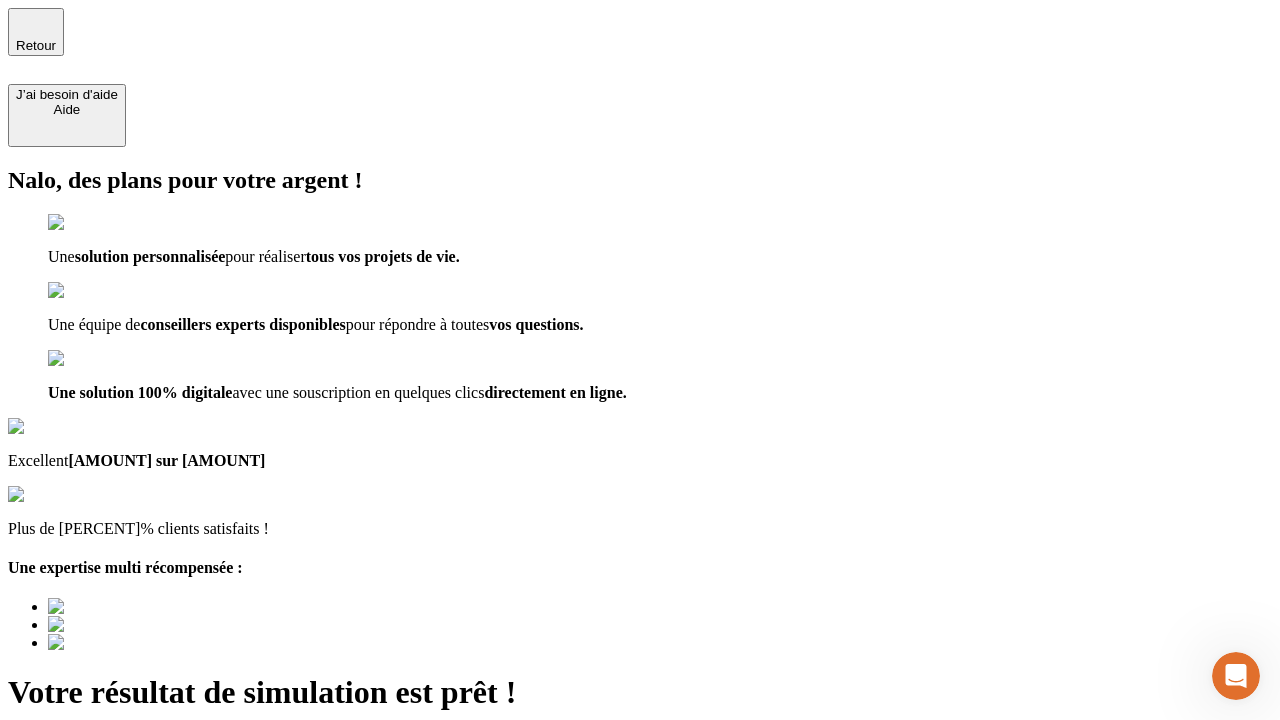 click on "Découvrir ma simulation" at bounding box center [87, 797] 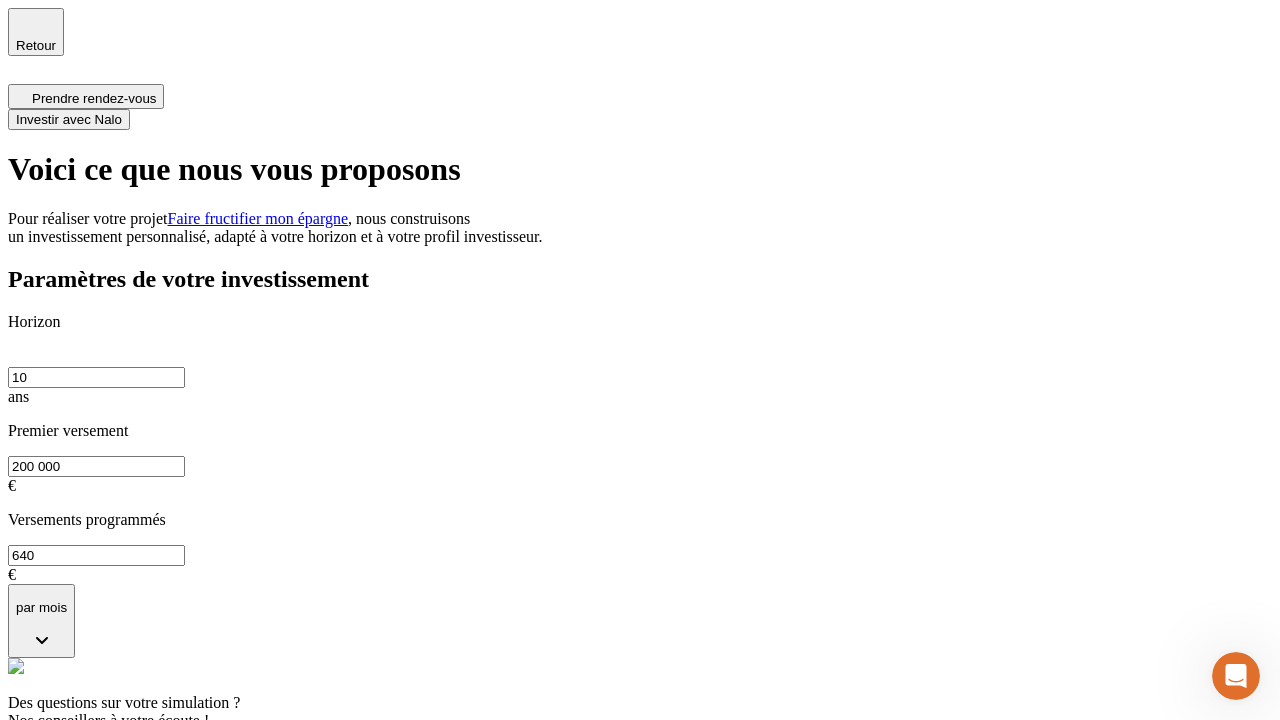 click on "Investir avec Nalo" at bounding box center [69, 119] 